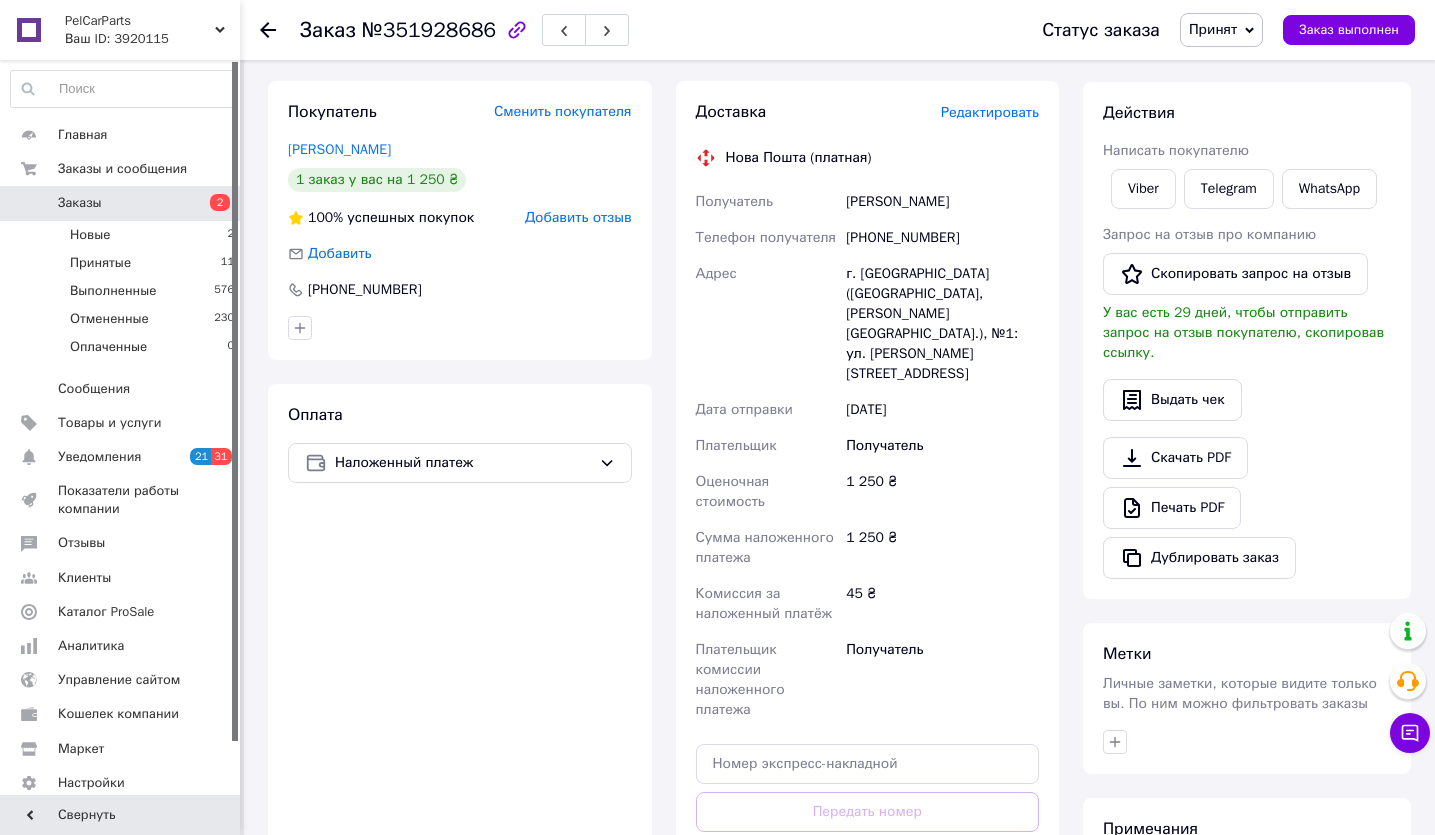 scroll, scrollTop: 400, scrollLeft: 0, axis: vertical 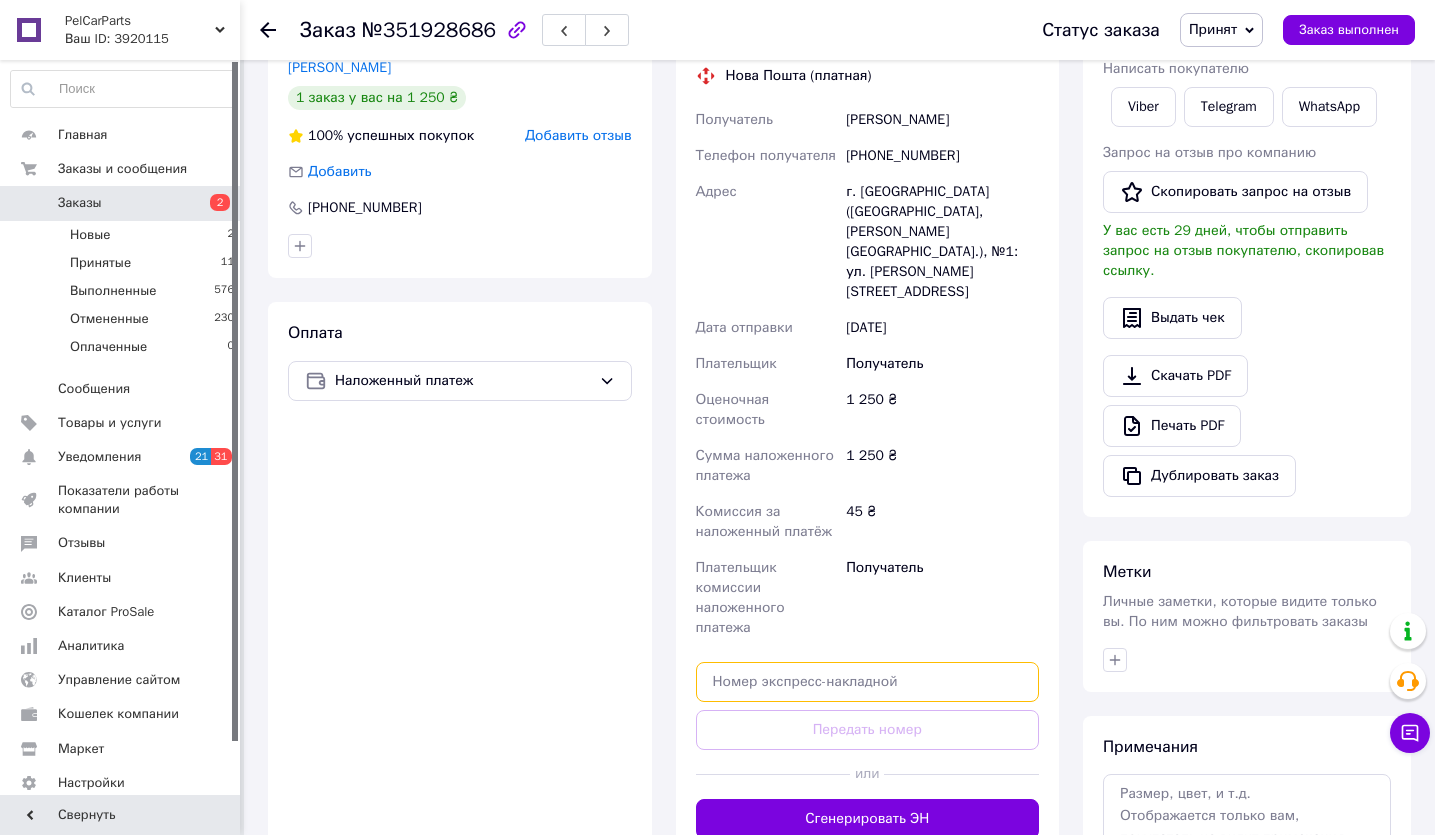 click at bounding box center [868, 682] 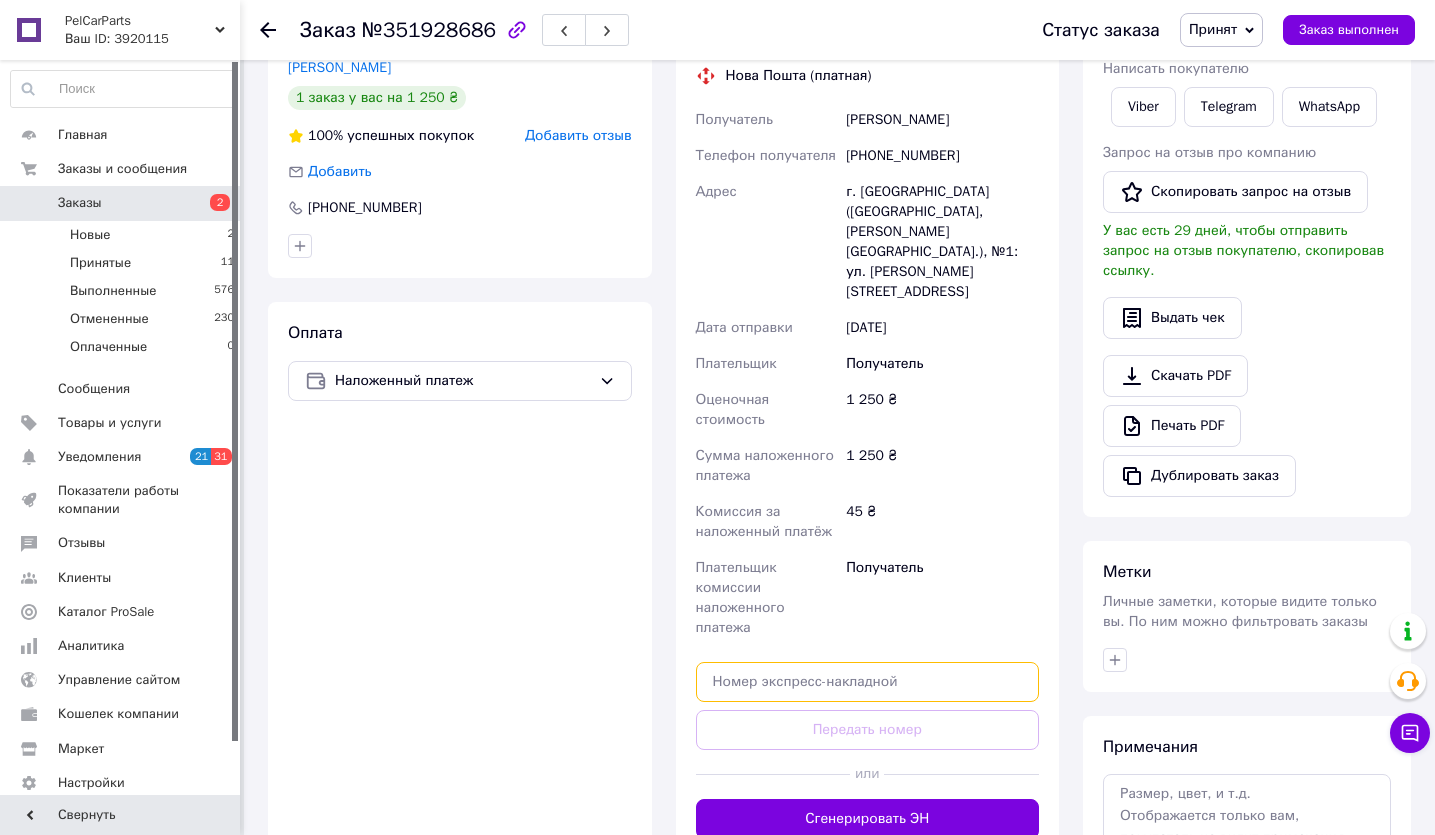paste on "20451202891324" 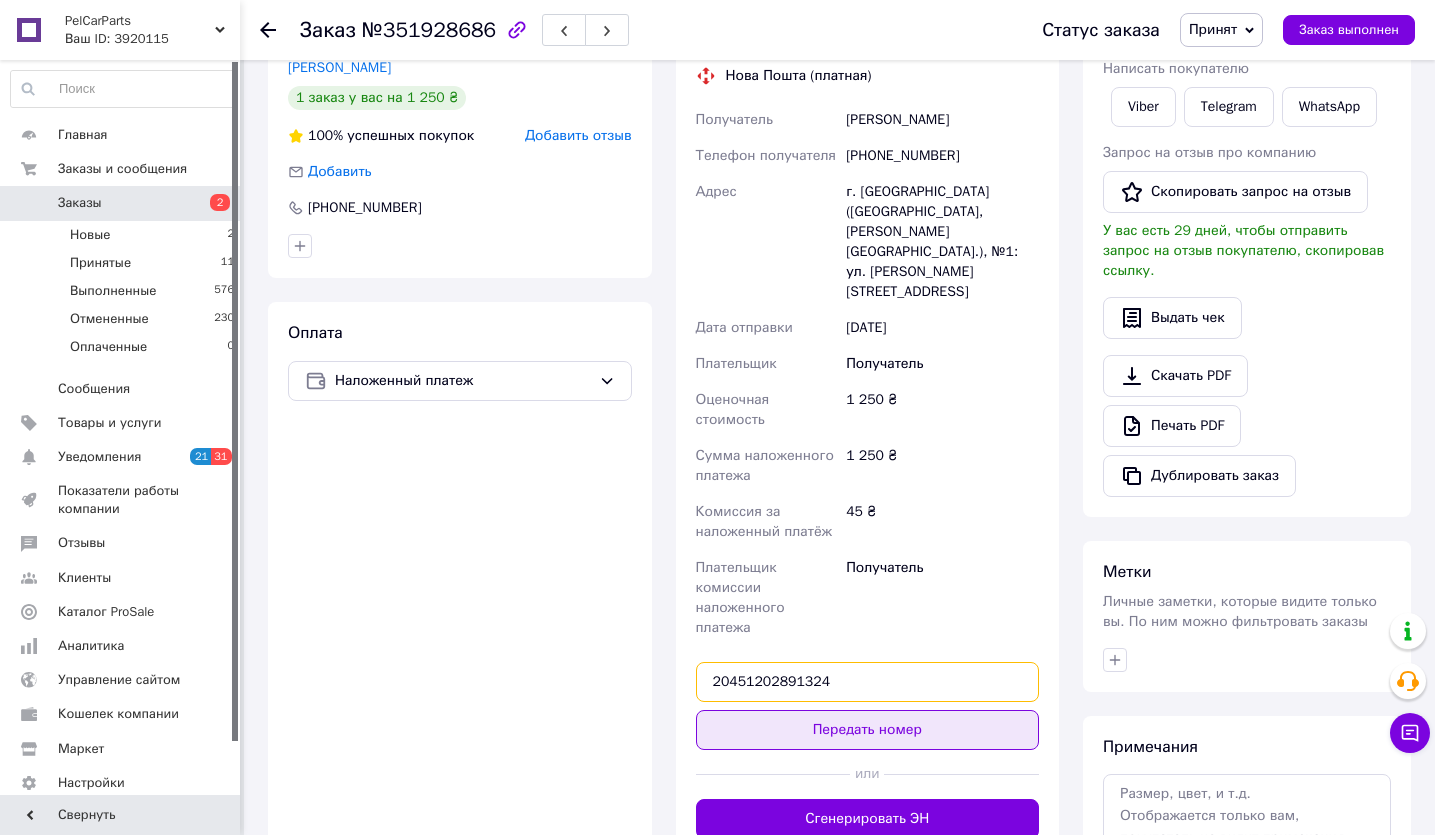 type on "20451202891324" 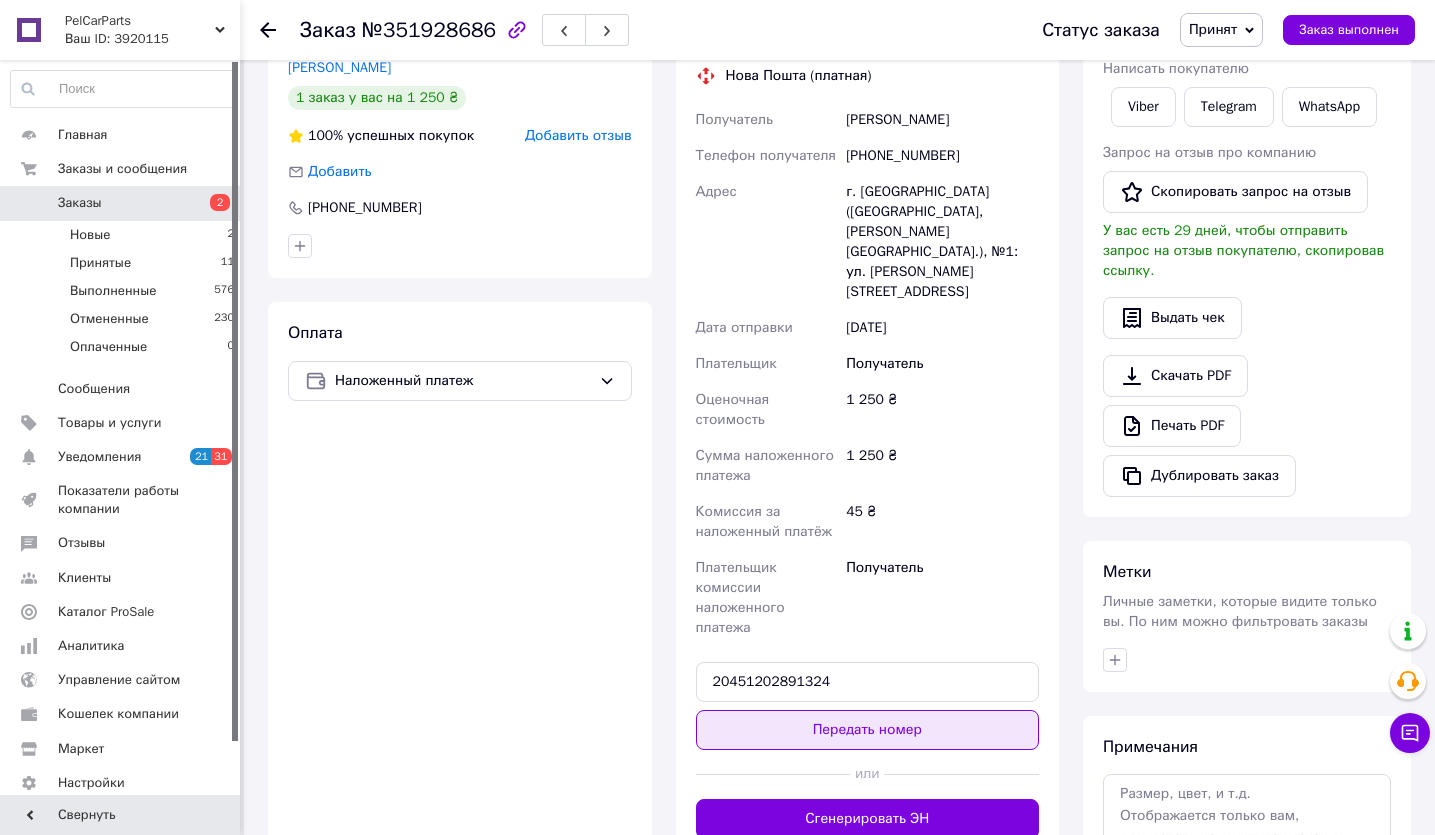 click on "Передать номер" at bounding box center (868, 730) 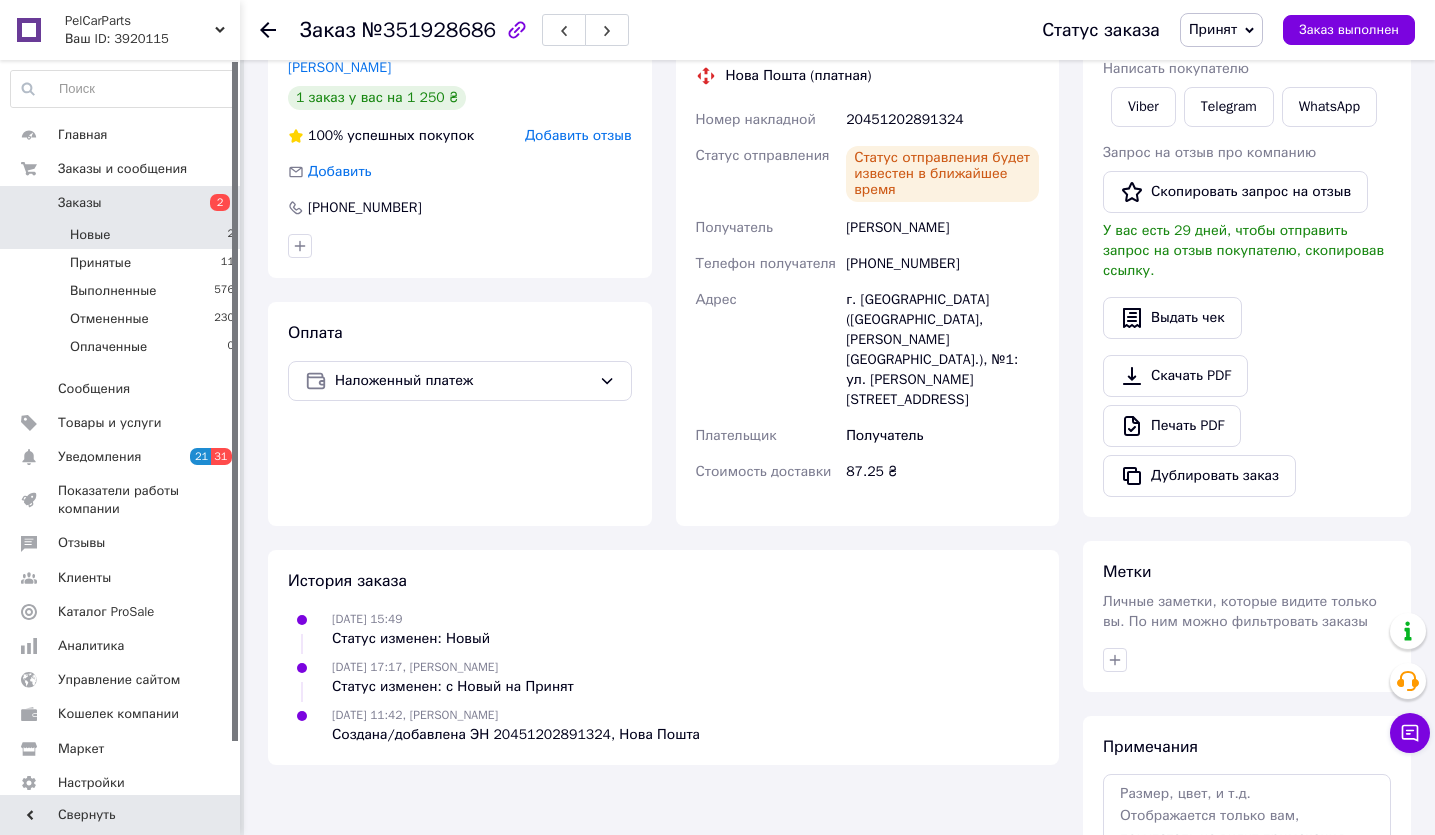 click on "Новые" at bounding box center [90, 235] 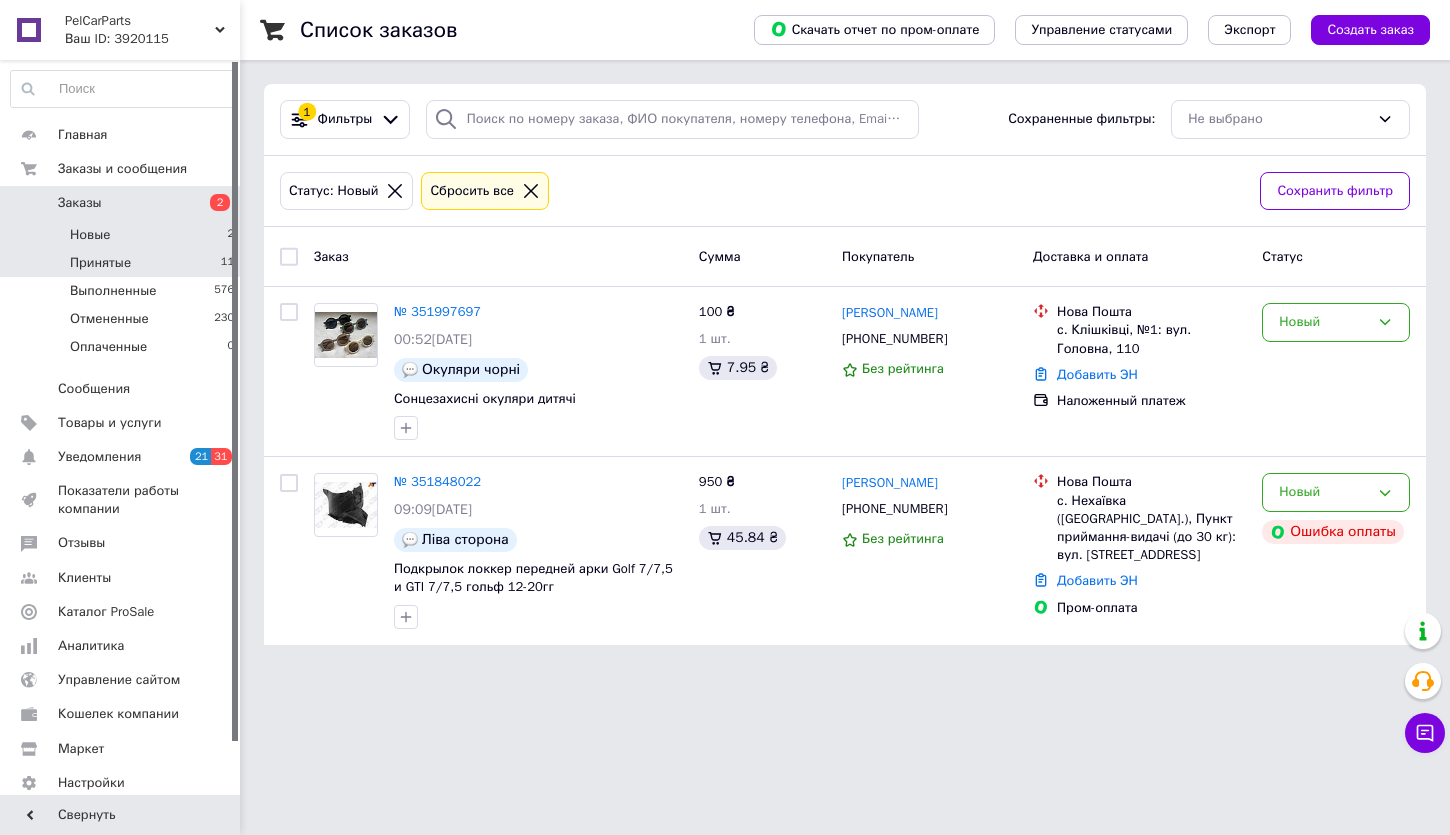 click on "Принятые" at bounding box center (100, 263) 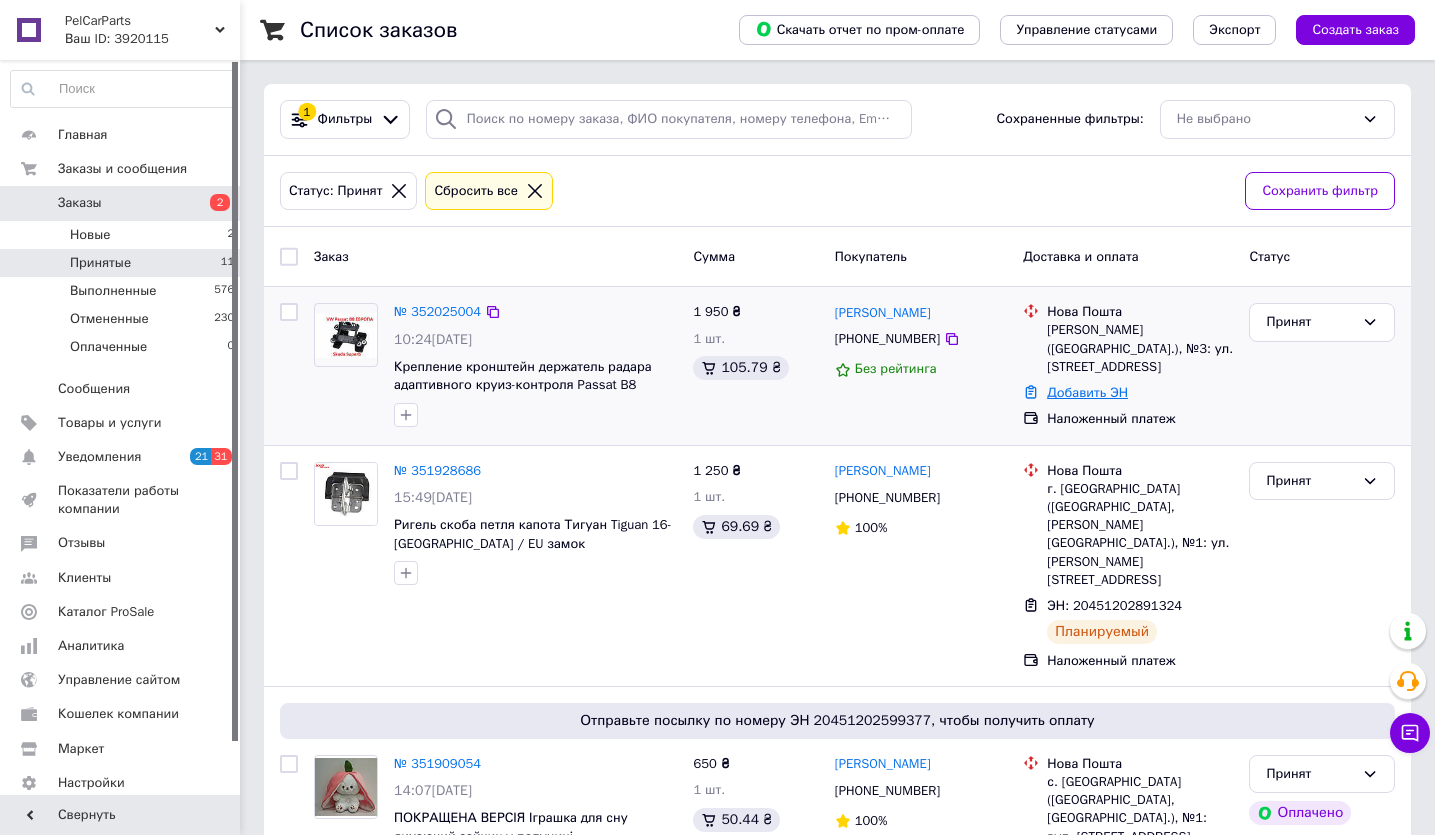 click on "Добавить ЭН" at bounding box center (1087, 392) 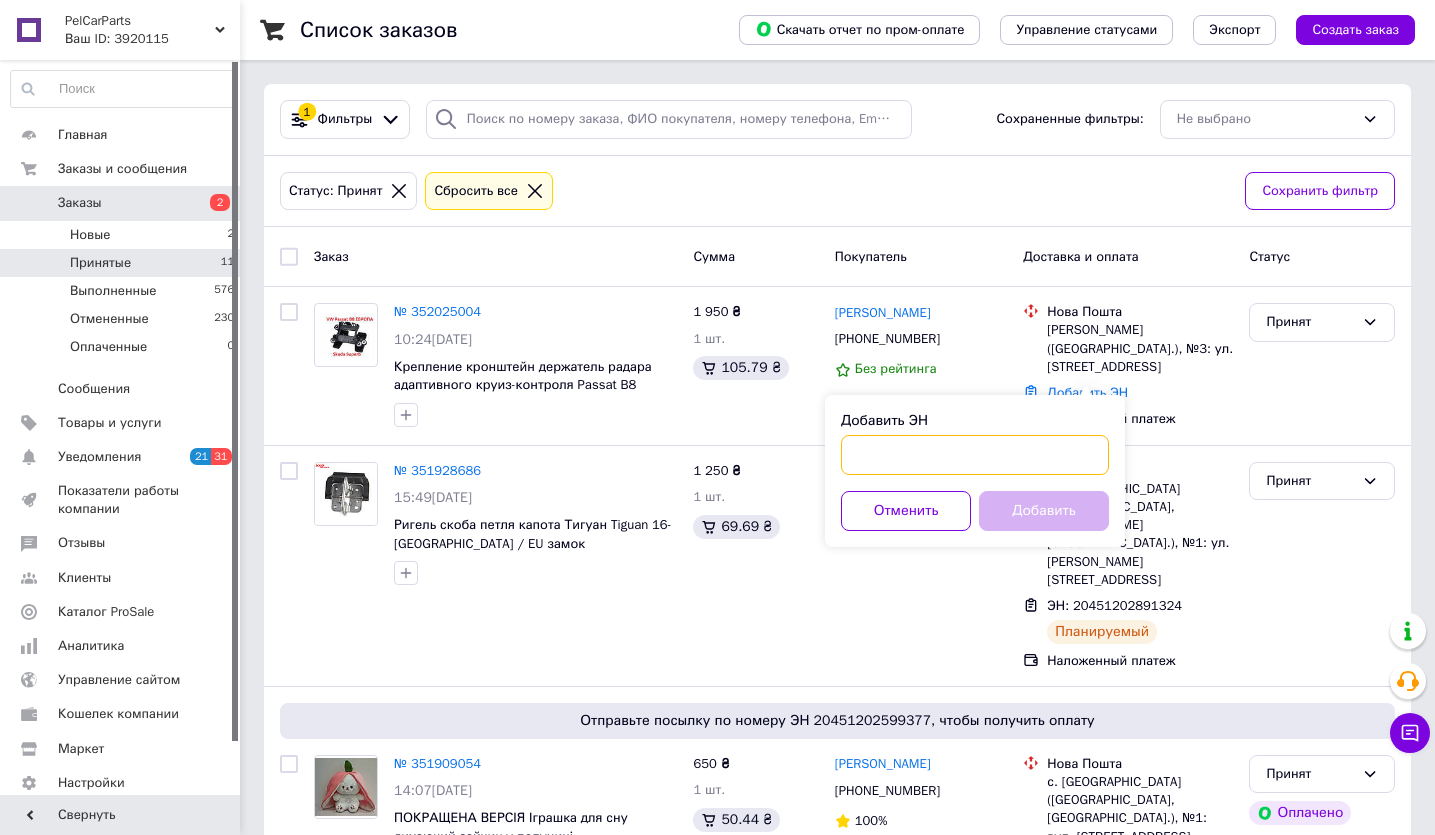 click on "Добавить ЭН" at bounding box center [975, 455] 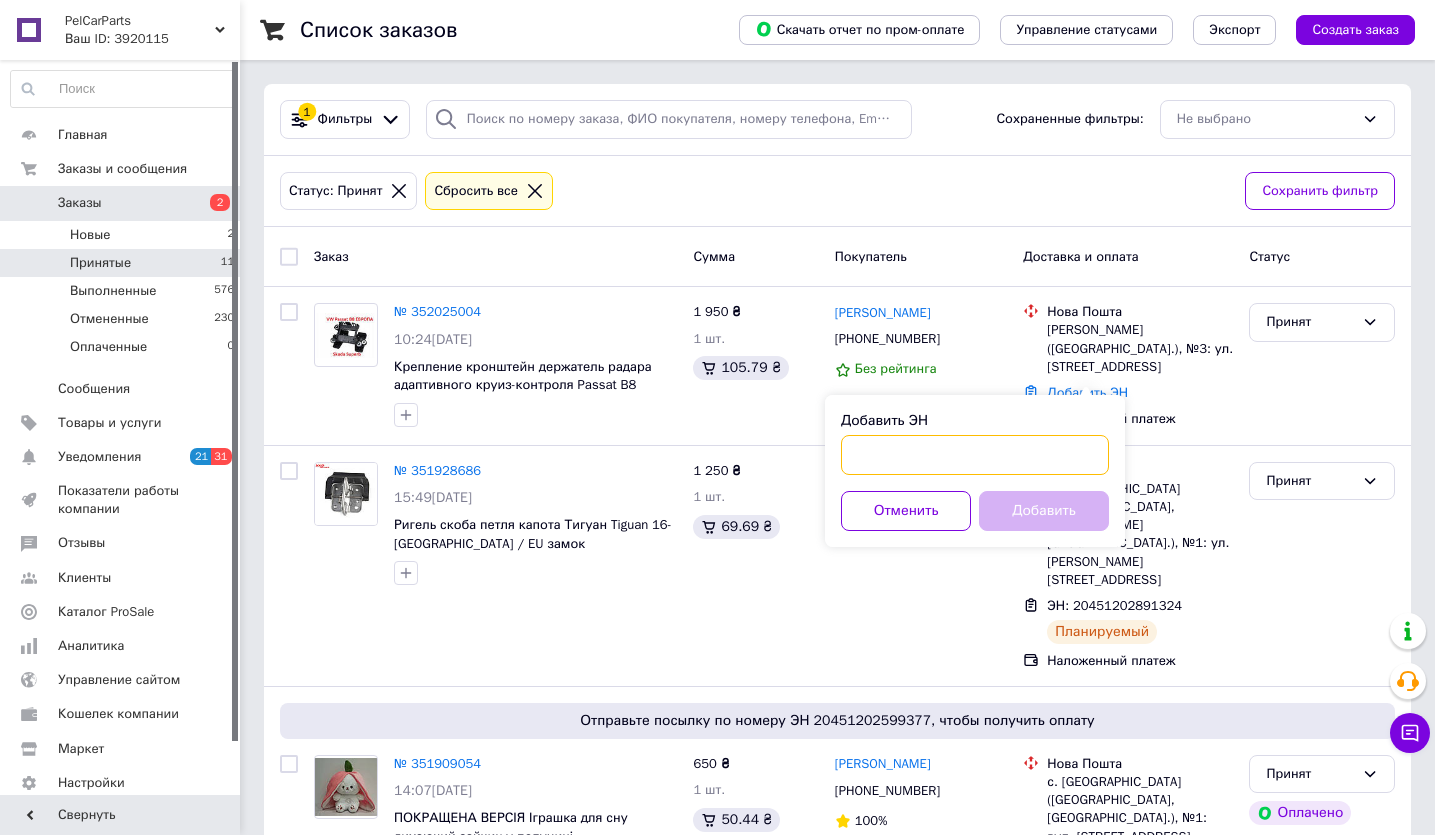 paste on "20451202915909" 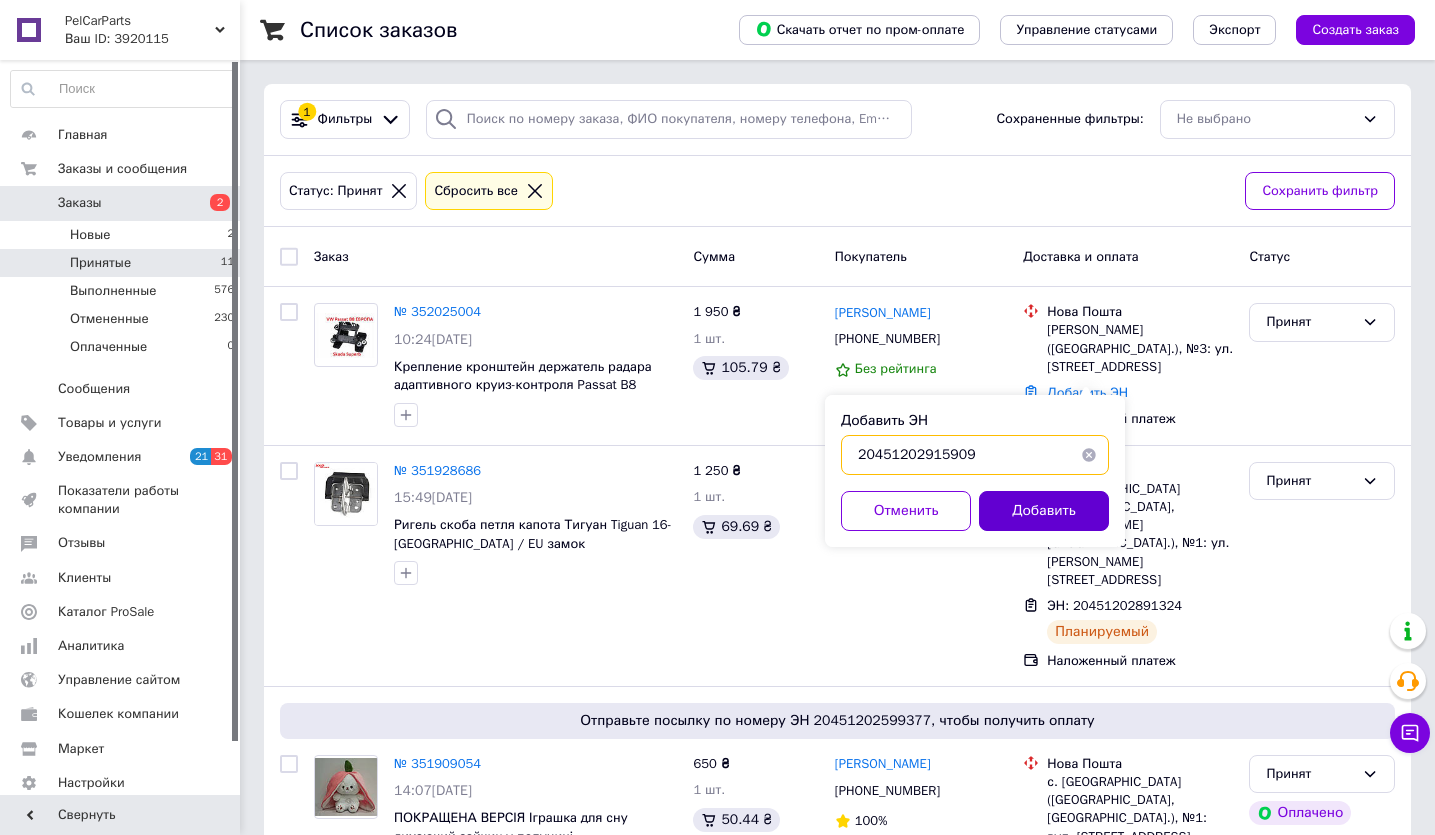 type on "20451202915909" 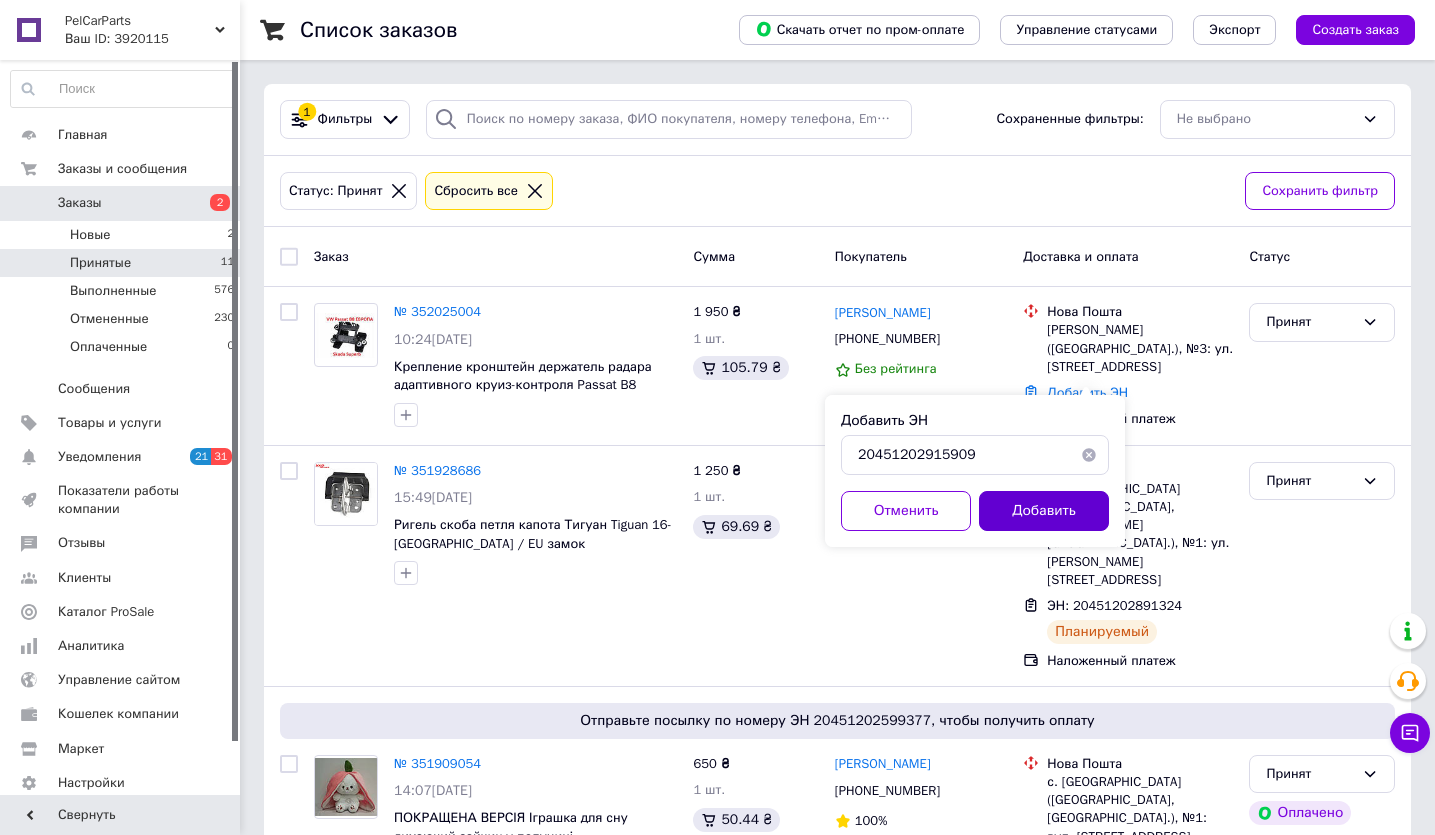 click on "Добавить" at bounding box center [1044, 511] 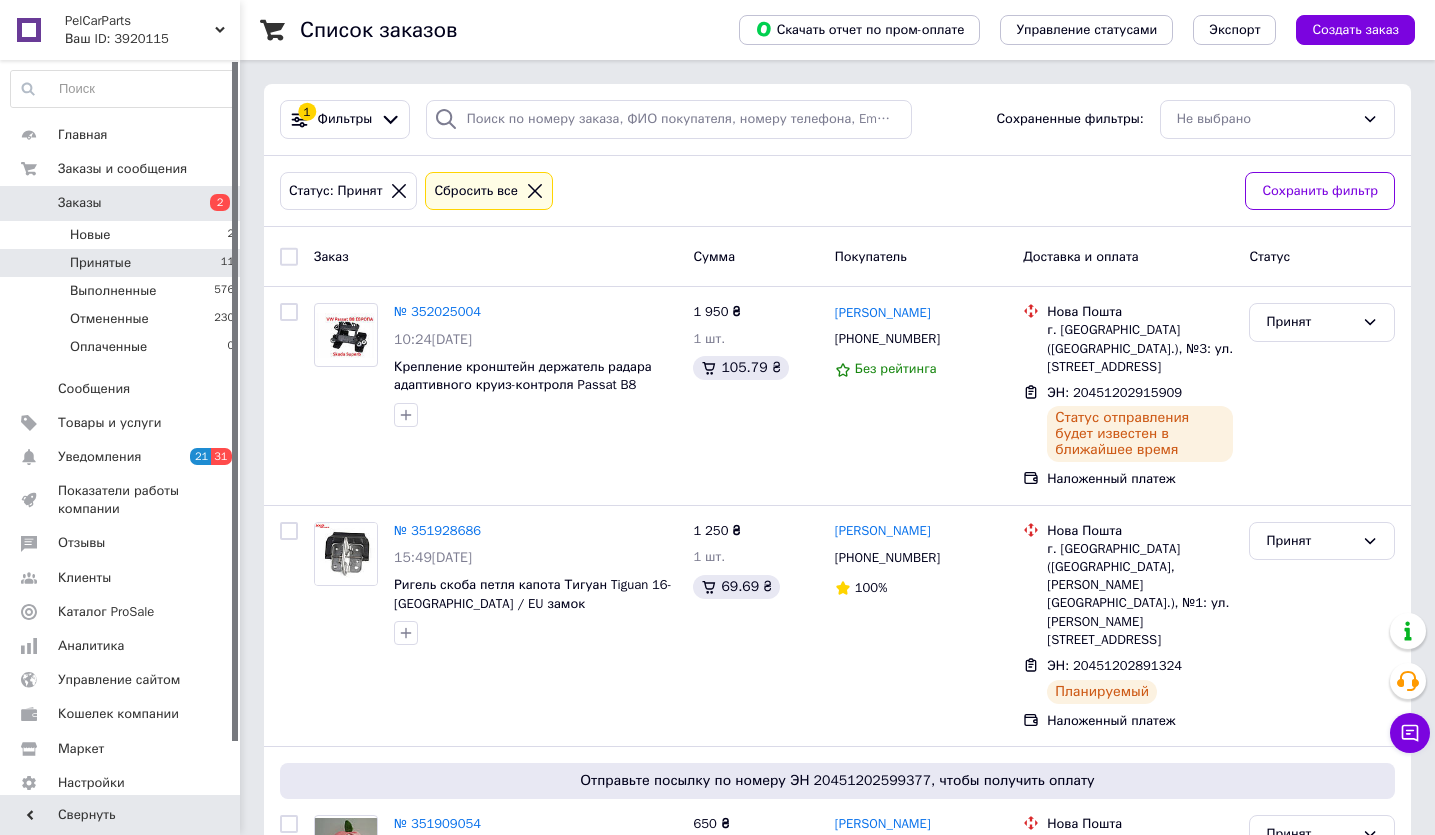 click on "Заказы" at bounding box center [80, 203] 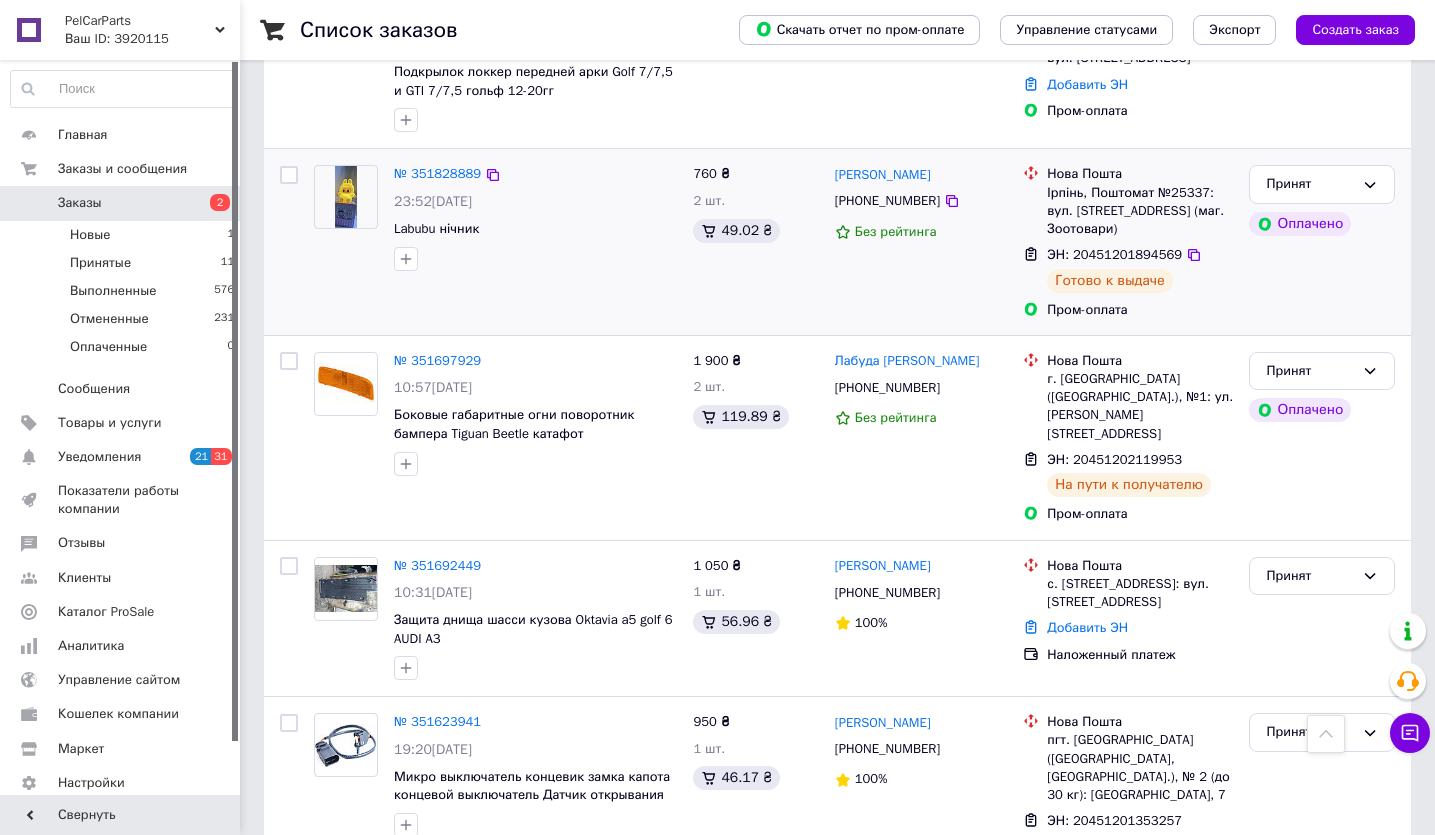 scroll, scrollTop: 1600, scrollLeft: 0, axis: vertical 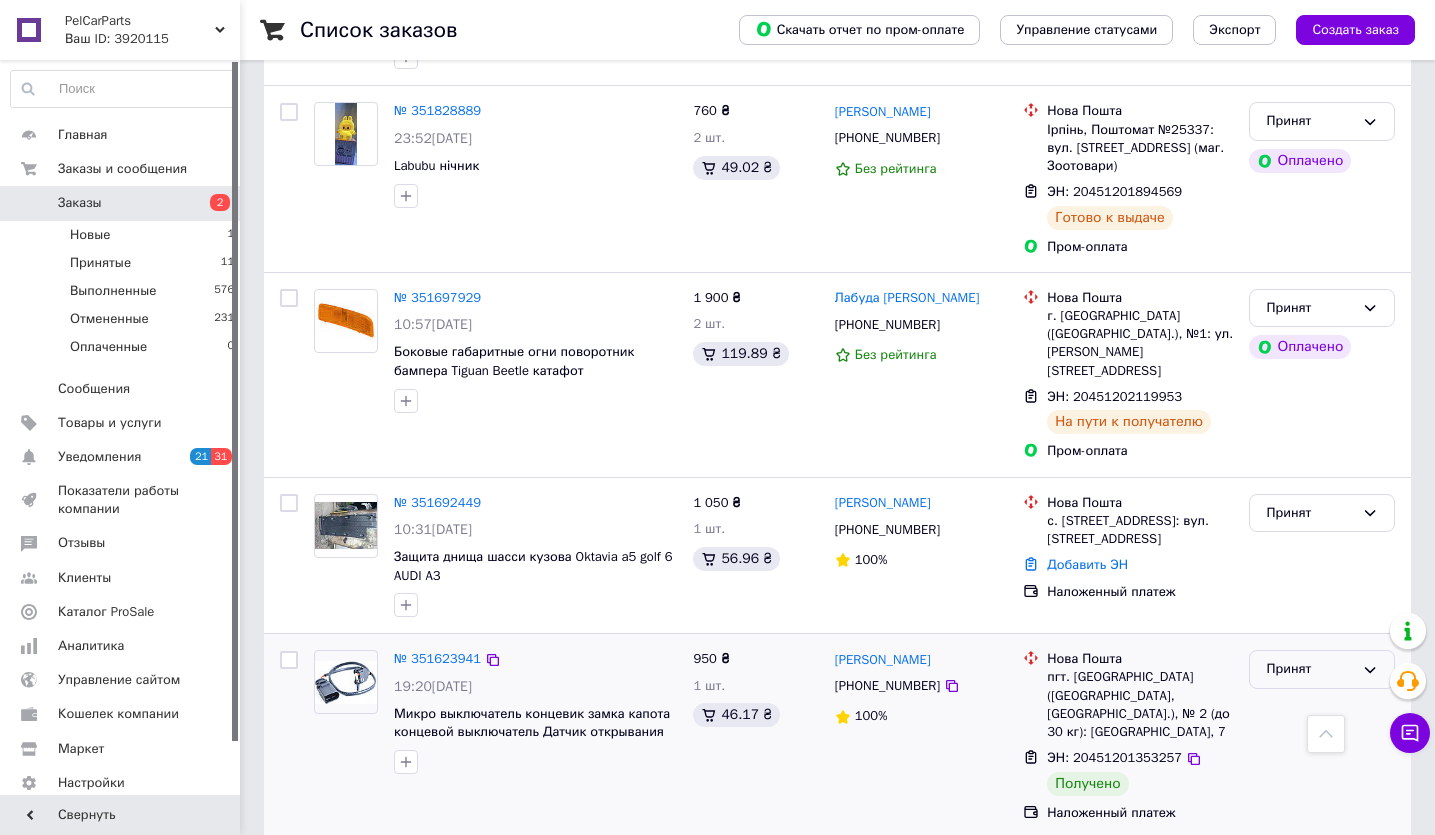 click on "Принят" at bounding box center (1310, 669) 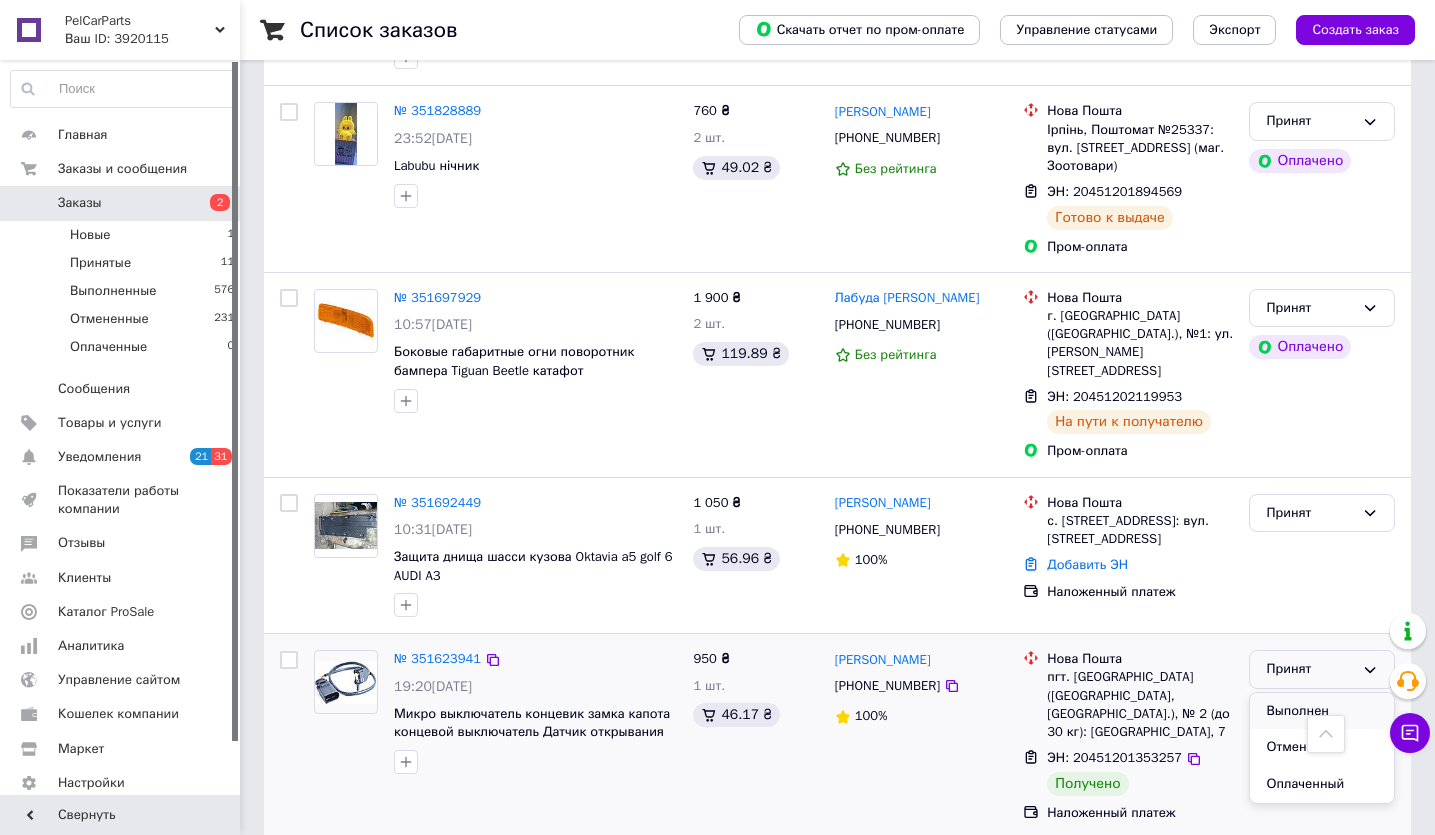 click on "Выполнен" at bounding box center (1322, 711) 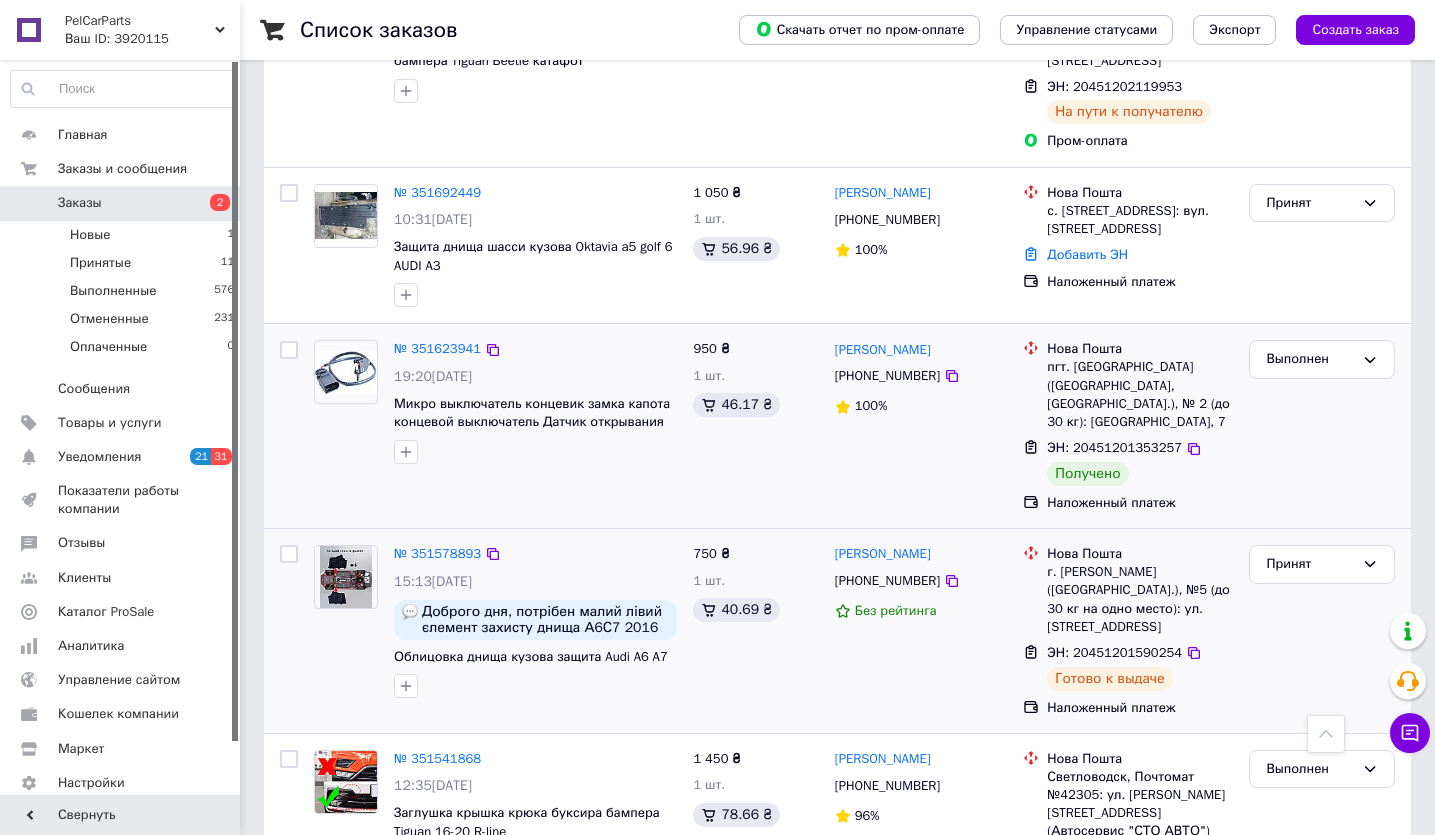 scroll, scrollTop: 1902, scrollLeft: 0, axis: vertical 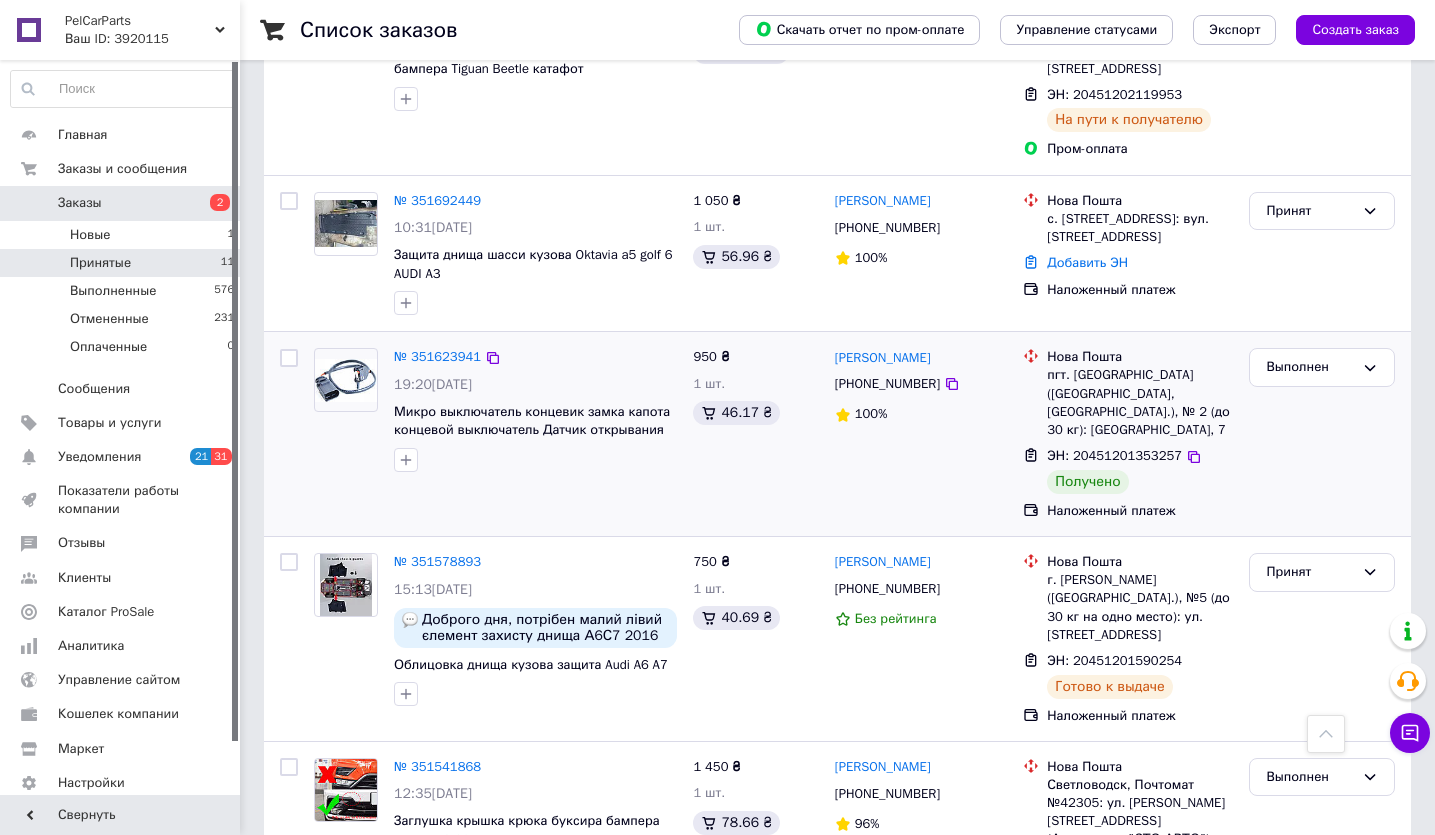 click on "Принятые" at bounding box center (100, 263) 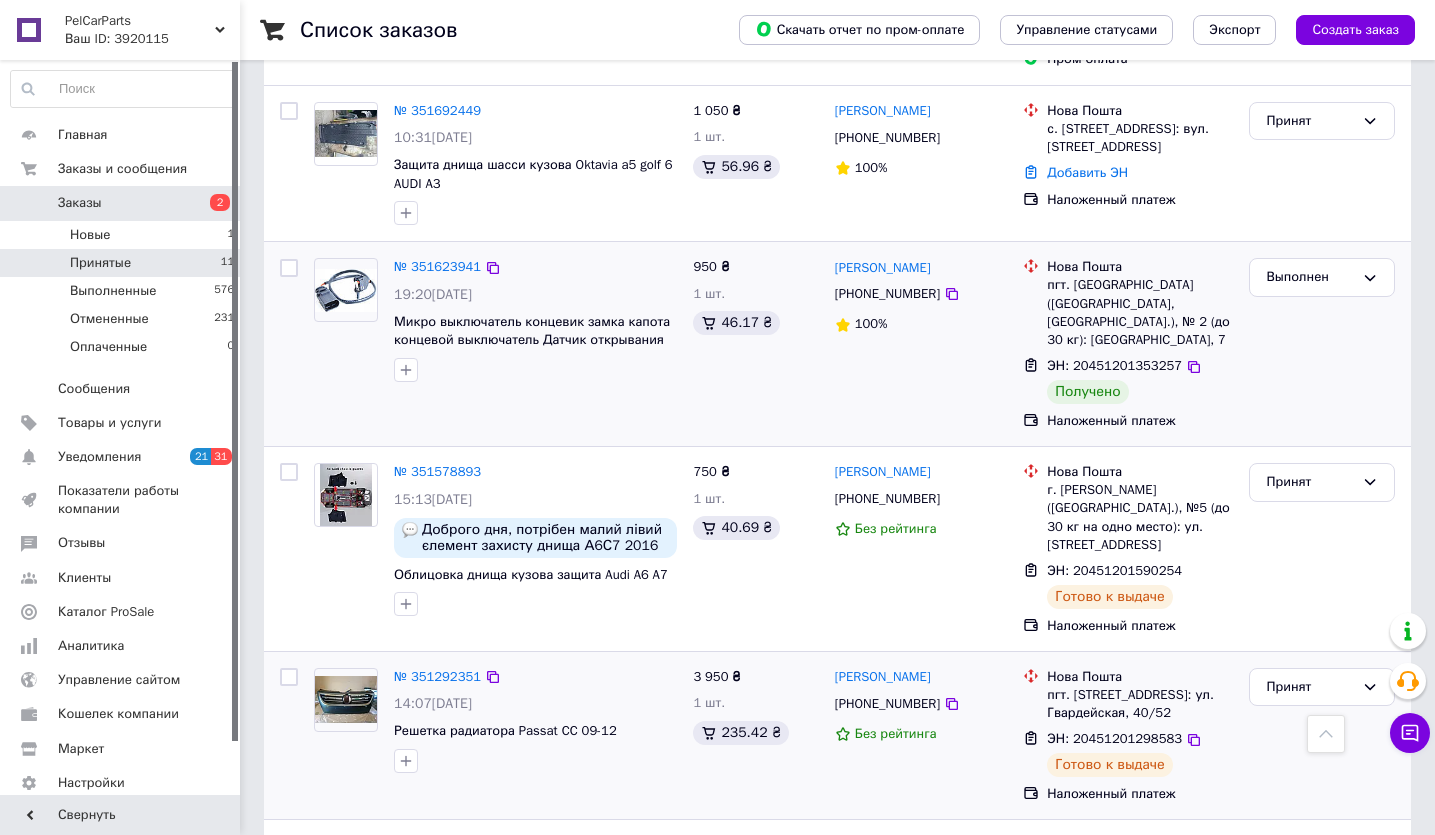scroll, scrollTop: 1531, scrollLeft: 0, axis: vertical 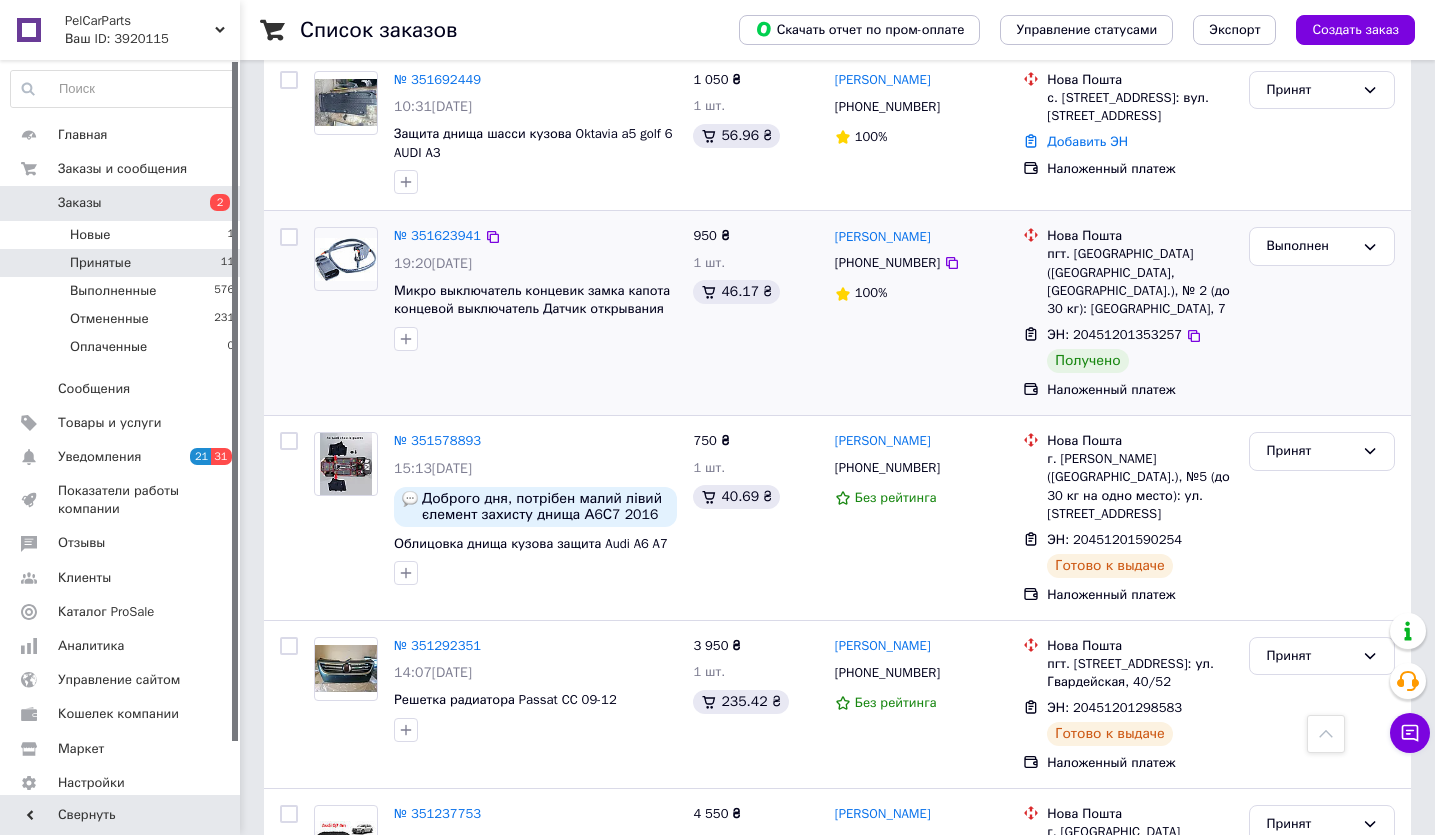 click on "Принятые" at bounding box center [100, 263] 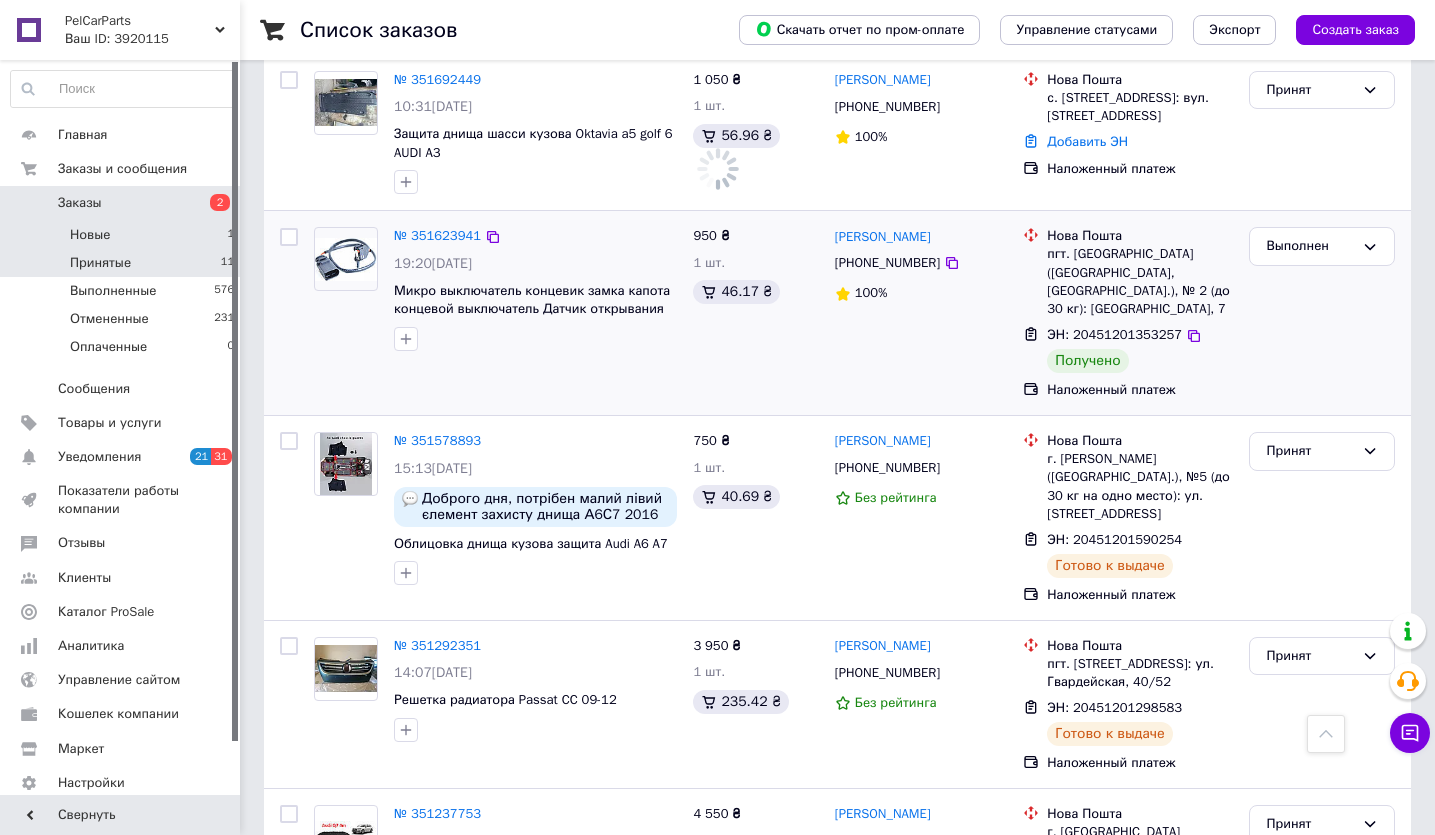 click on "Новые 1" at bounding box center [123, 235] 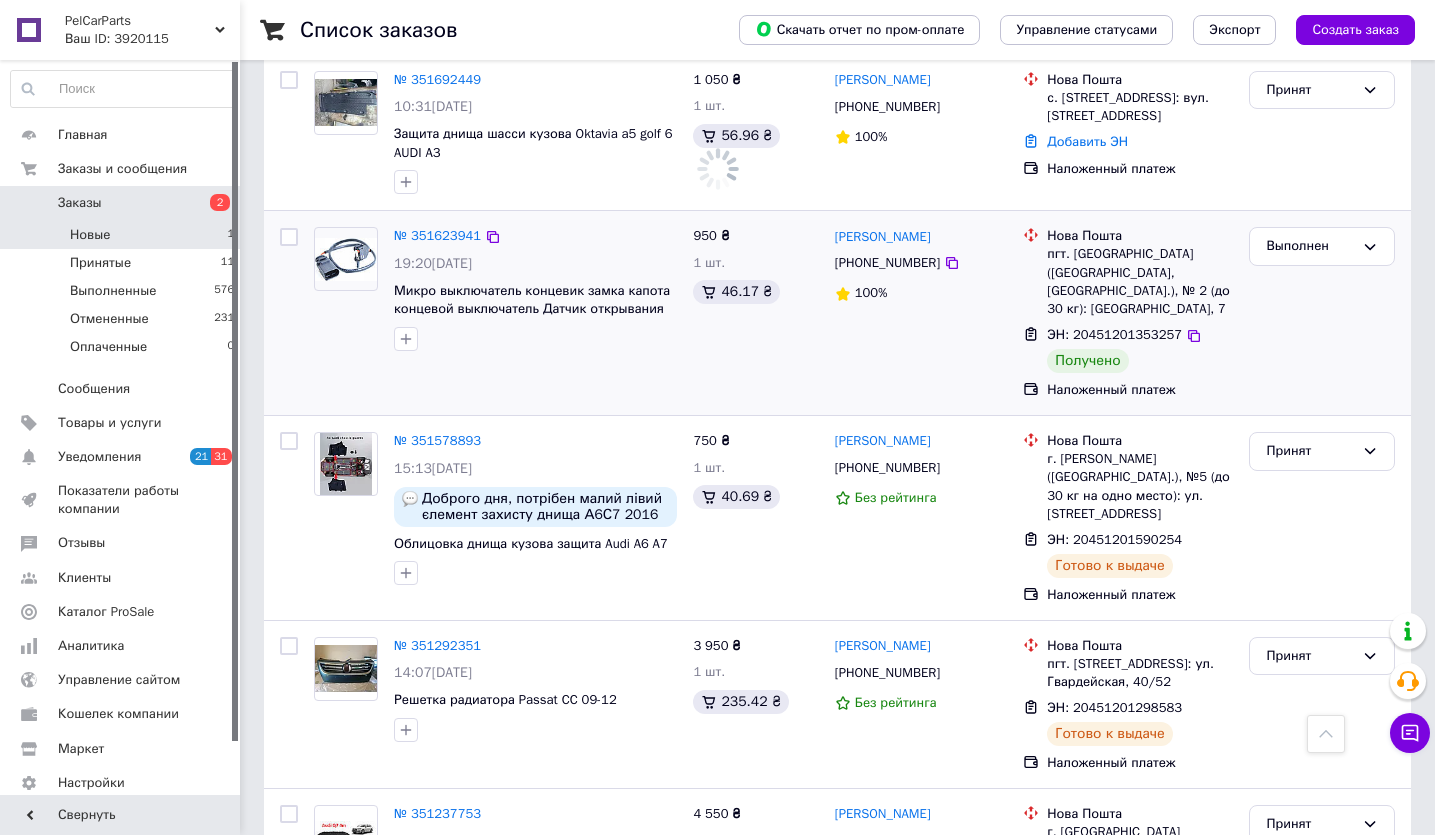 scroll, scrollTop: 0, scrollLeft: 0, axis: both 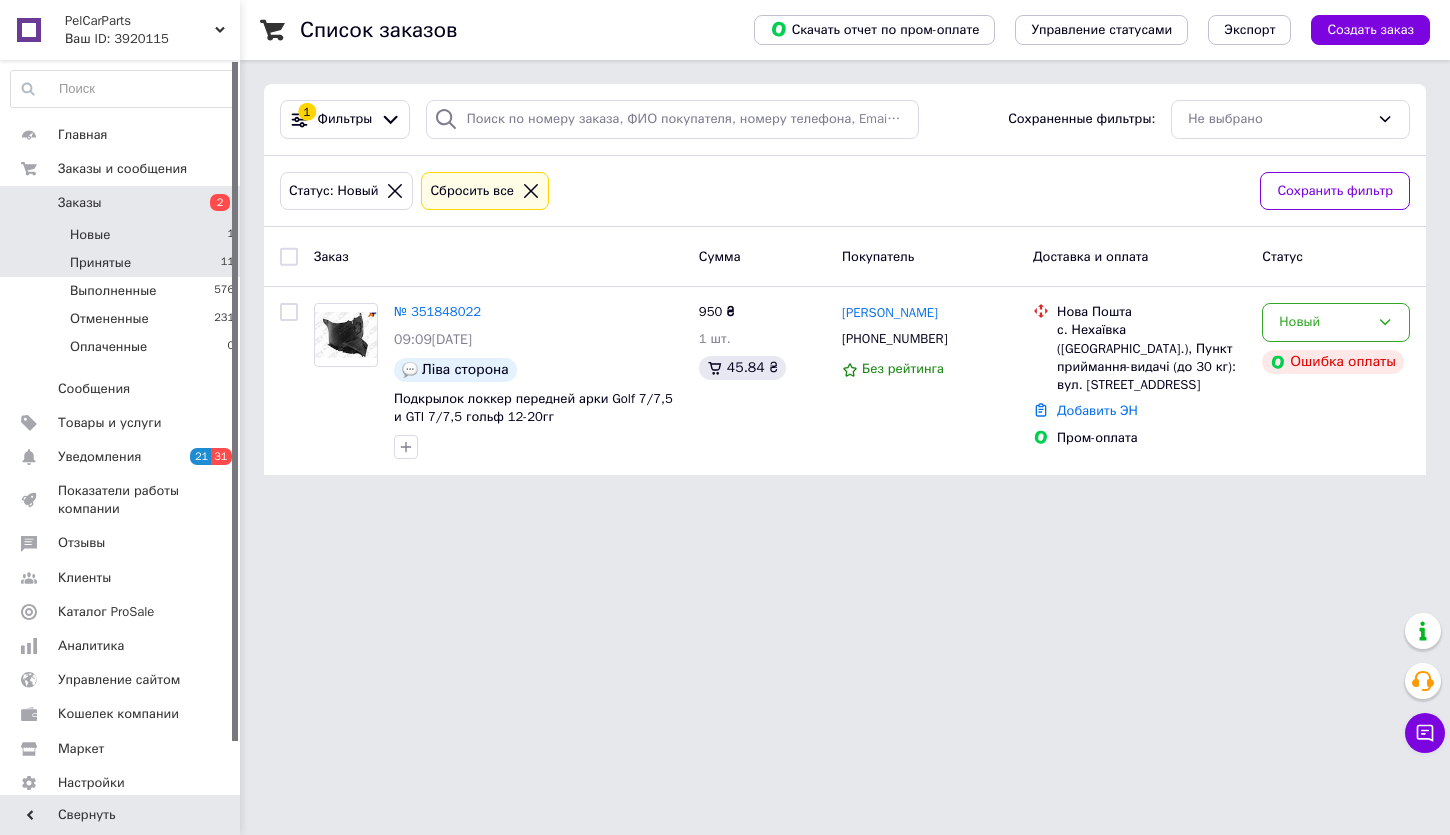 click on "Принятые" at bounding box center (100, 263) 